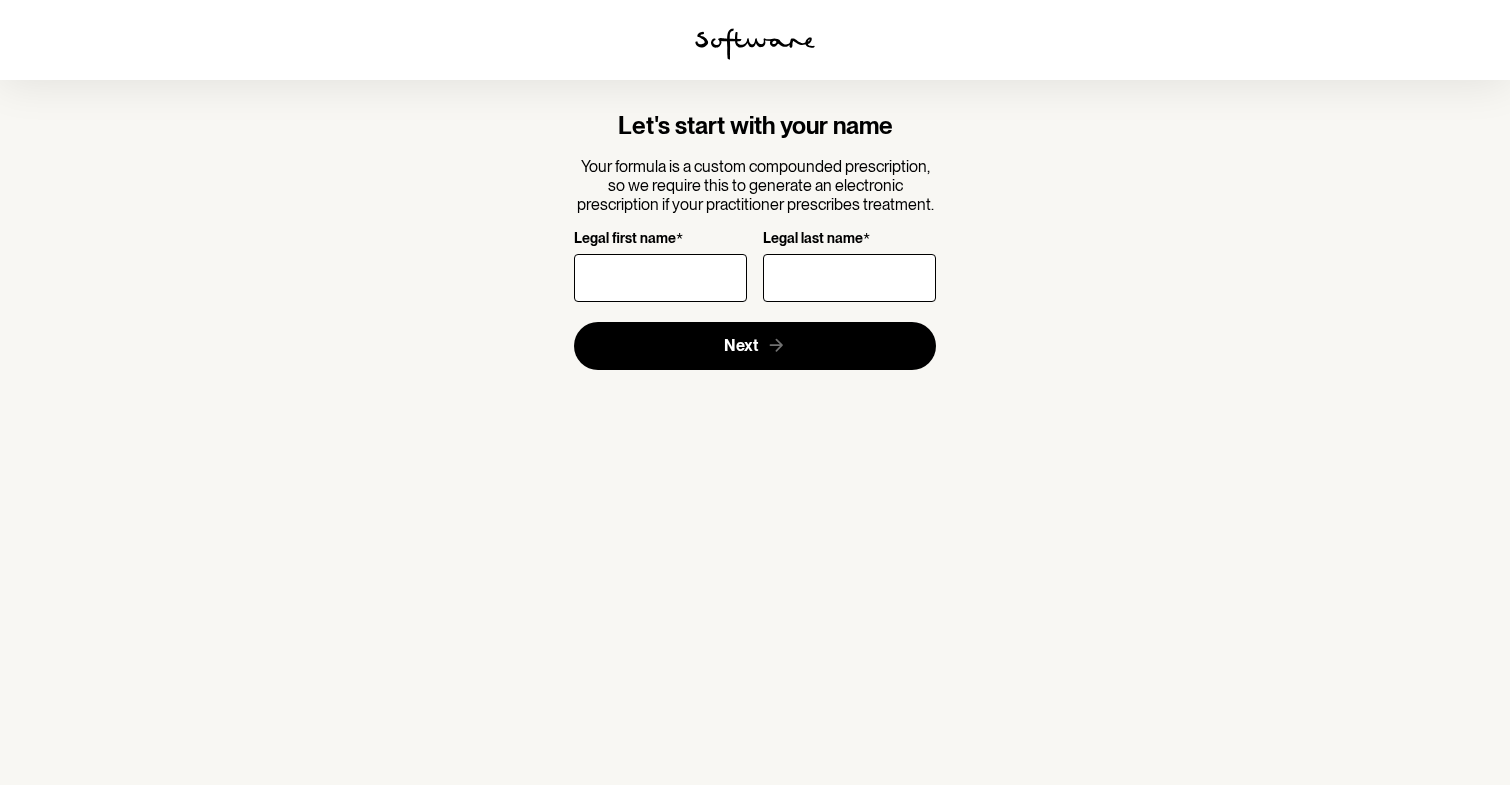 scroll, scrollTop: 0, scrollLeft: 0, axis: both 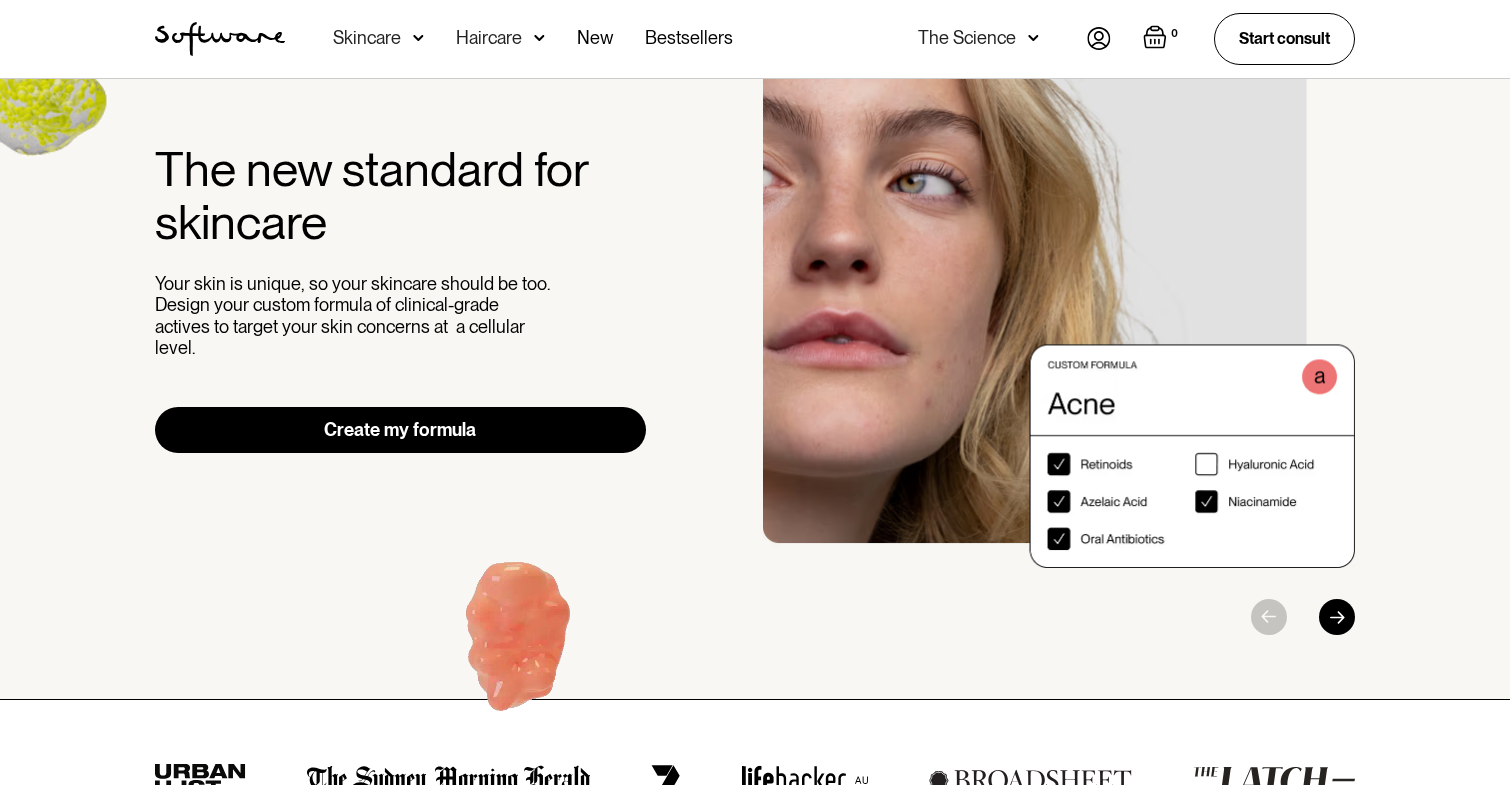 click at bounding box center (1337, 617) 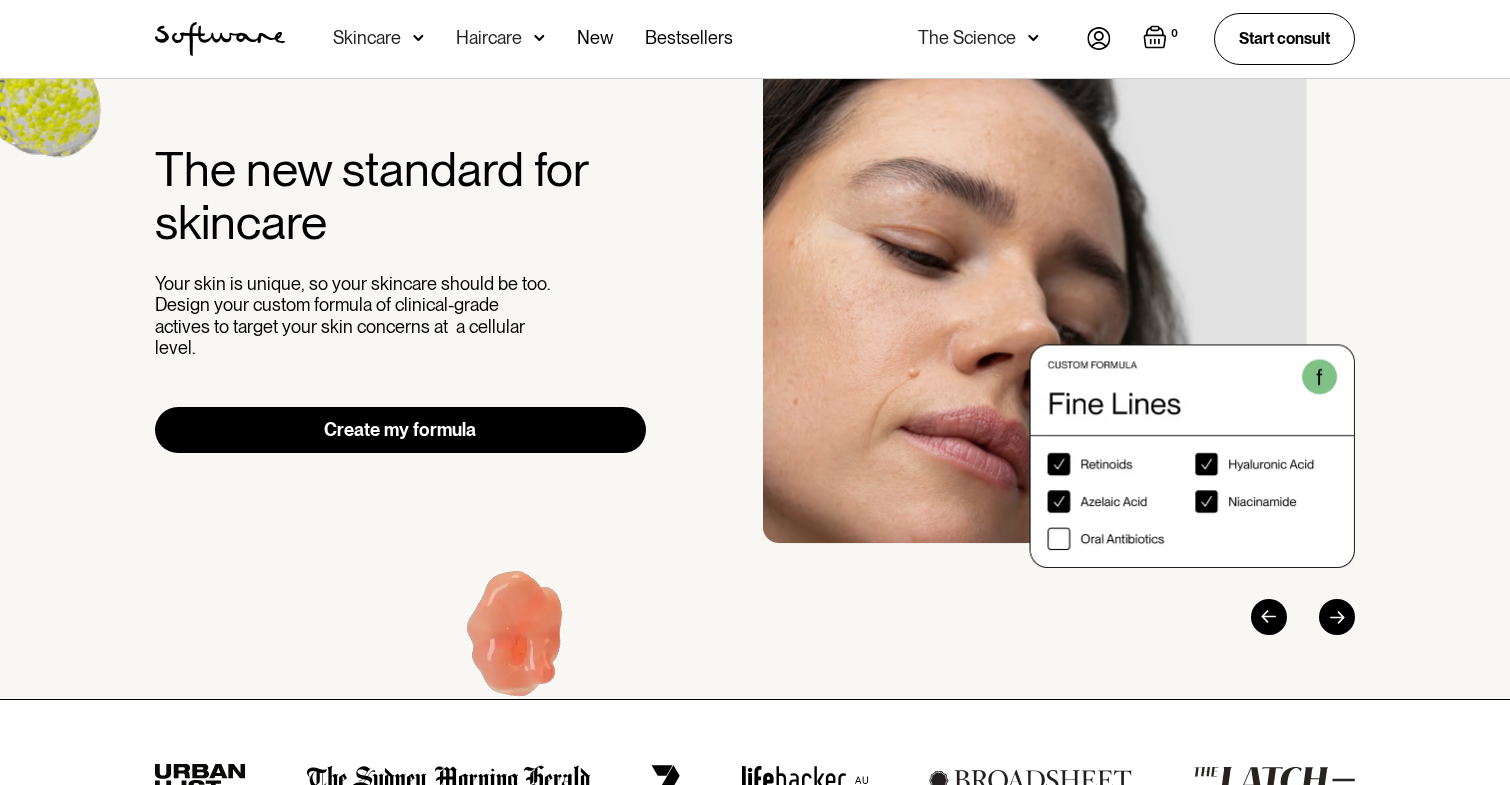 click at bounding box center [1337, 617] 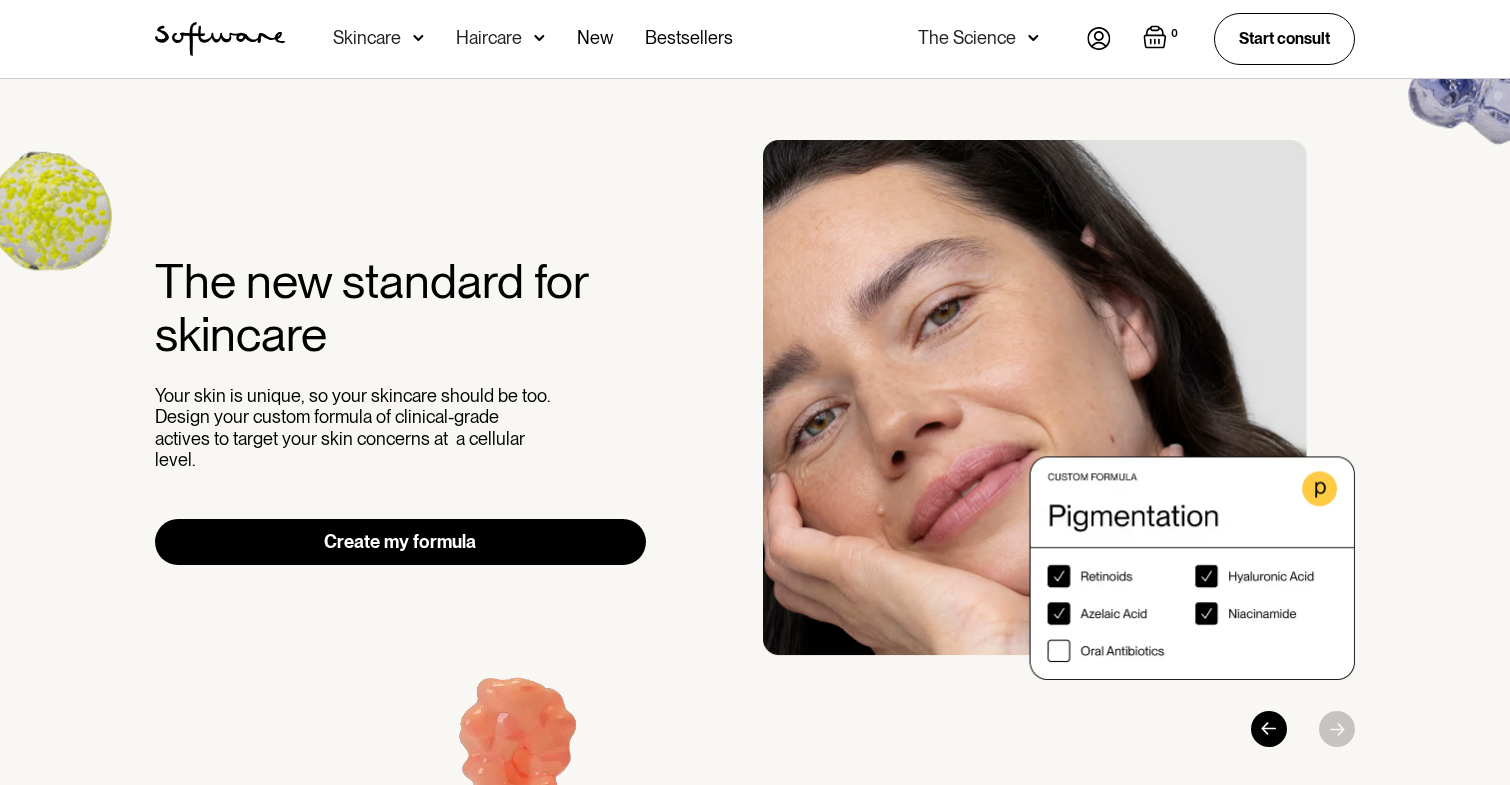 scroll, scrollTop: 0, scrollLeft: 0, axis: both 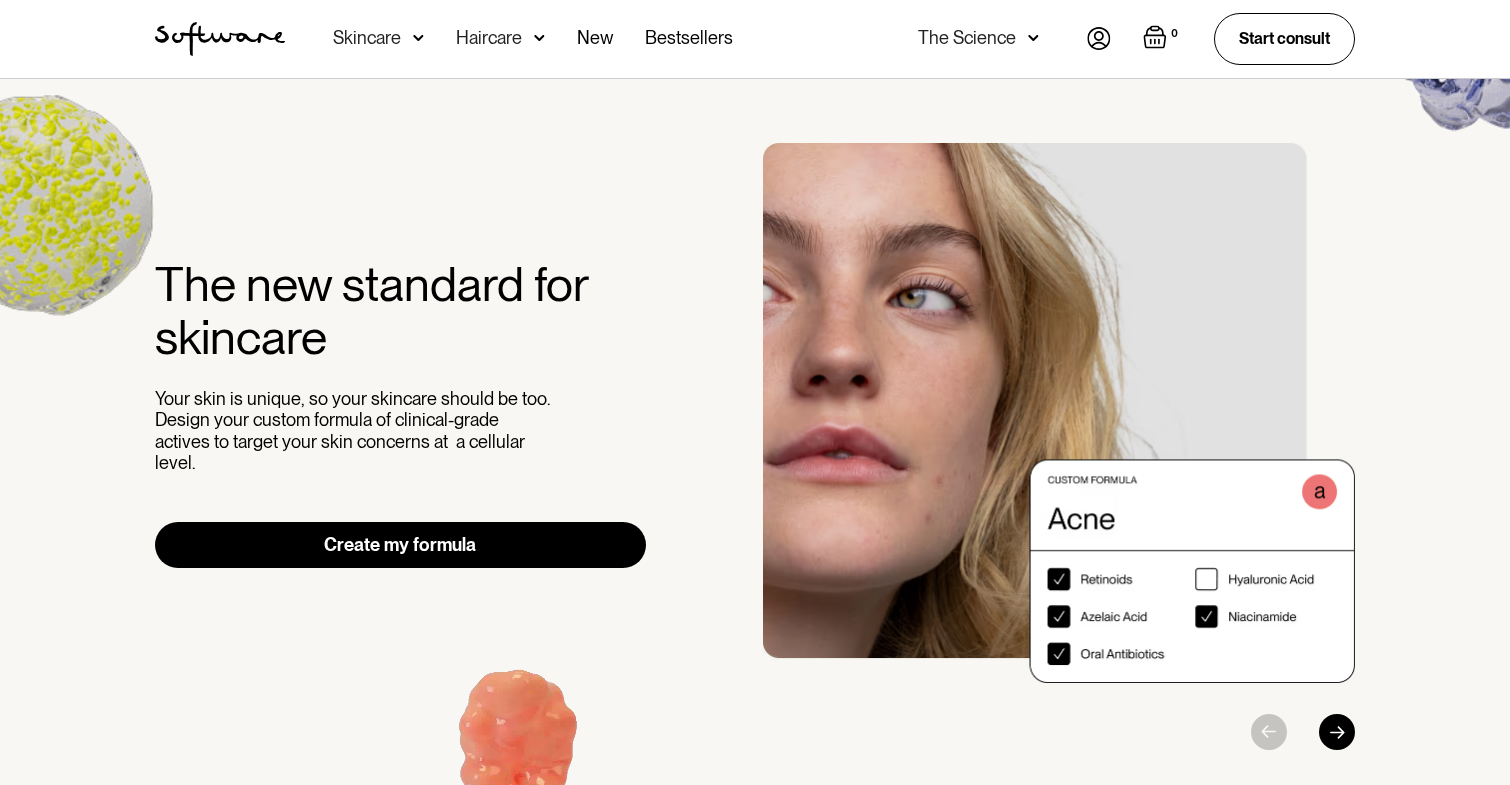 click on "Create my formula" at bounding box center [400, 545] 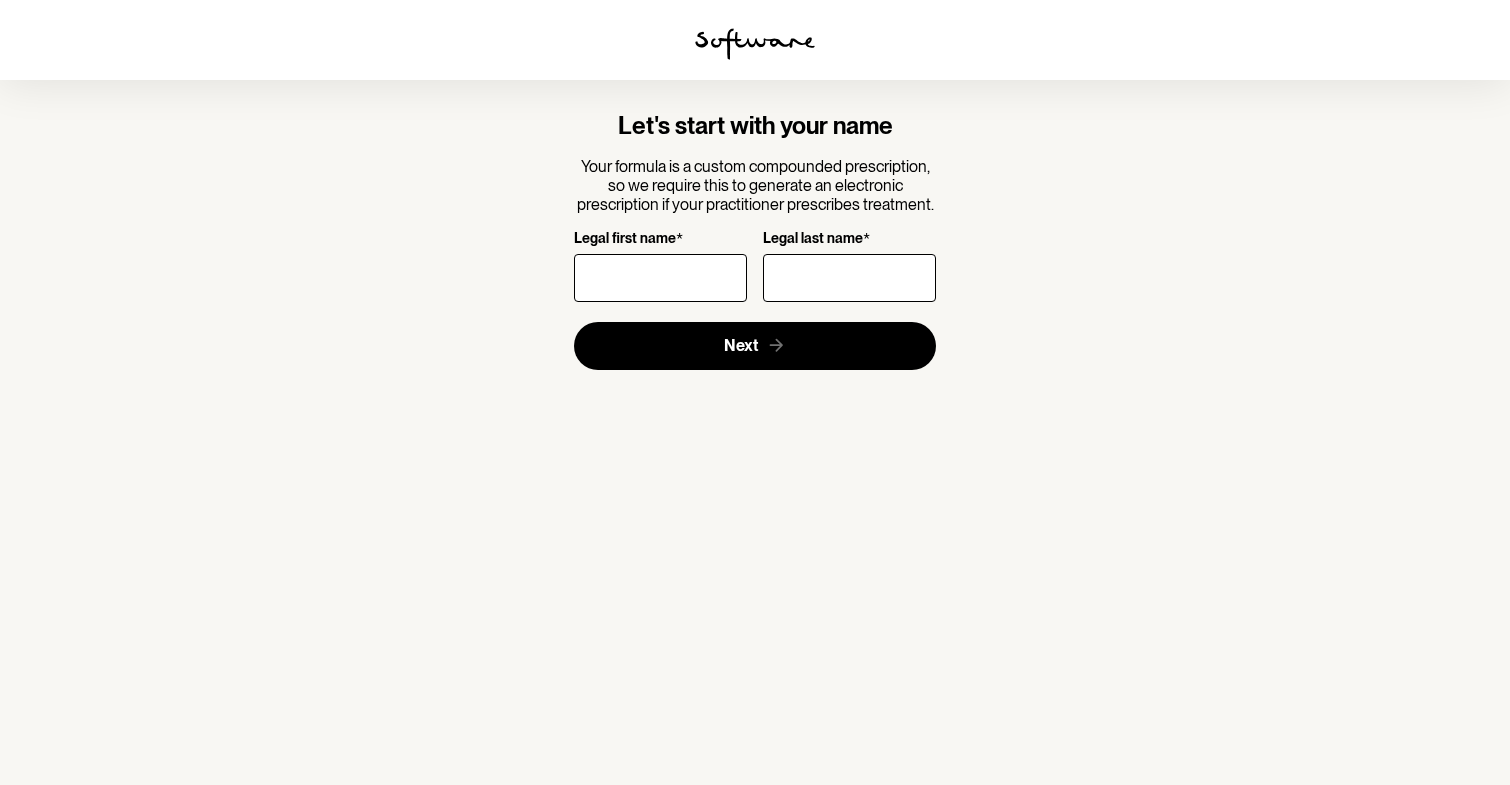 scroll, scrollTop: 0, scrollLeft: 0, axis: both 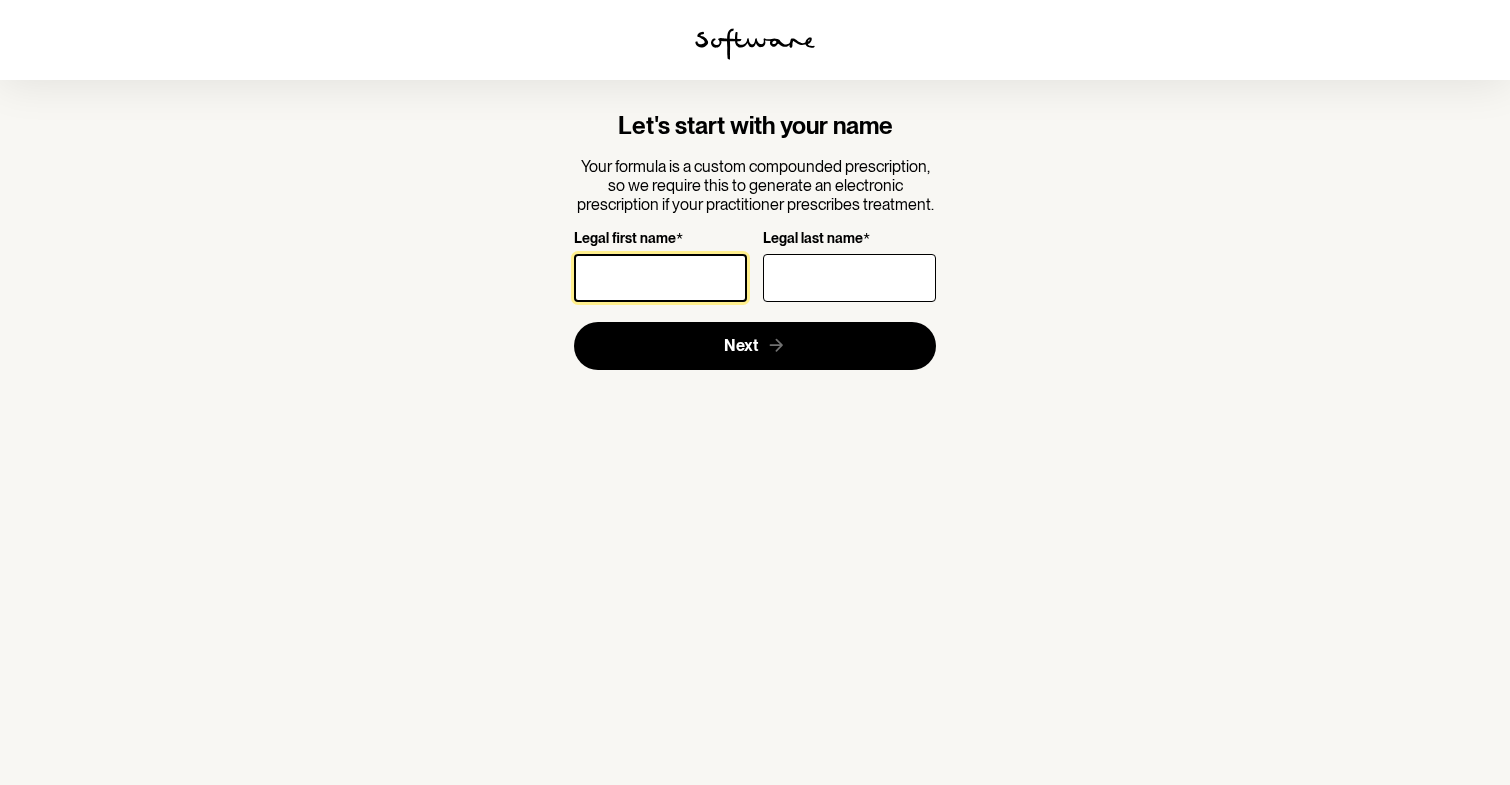click on "Legal first name *" at bounding box center [660, 278] 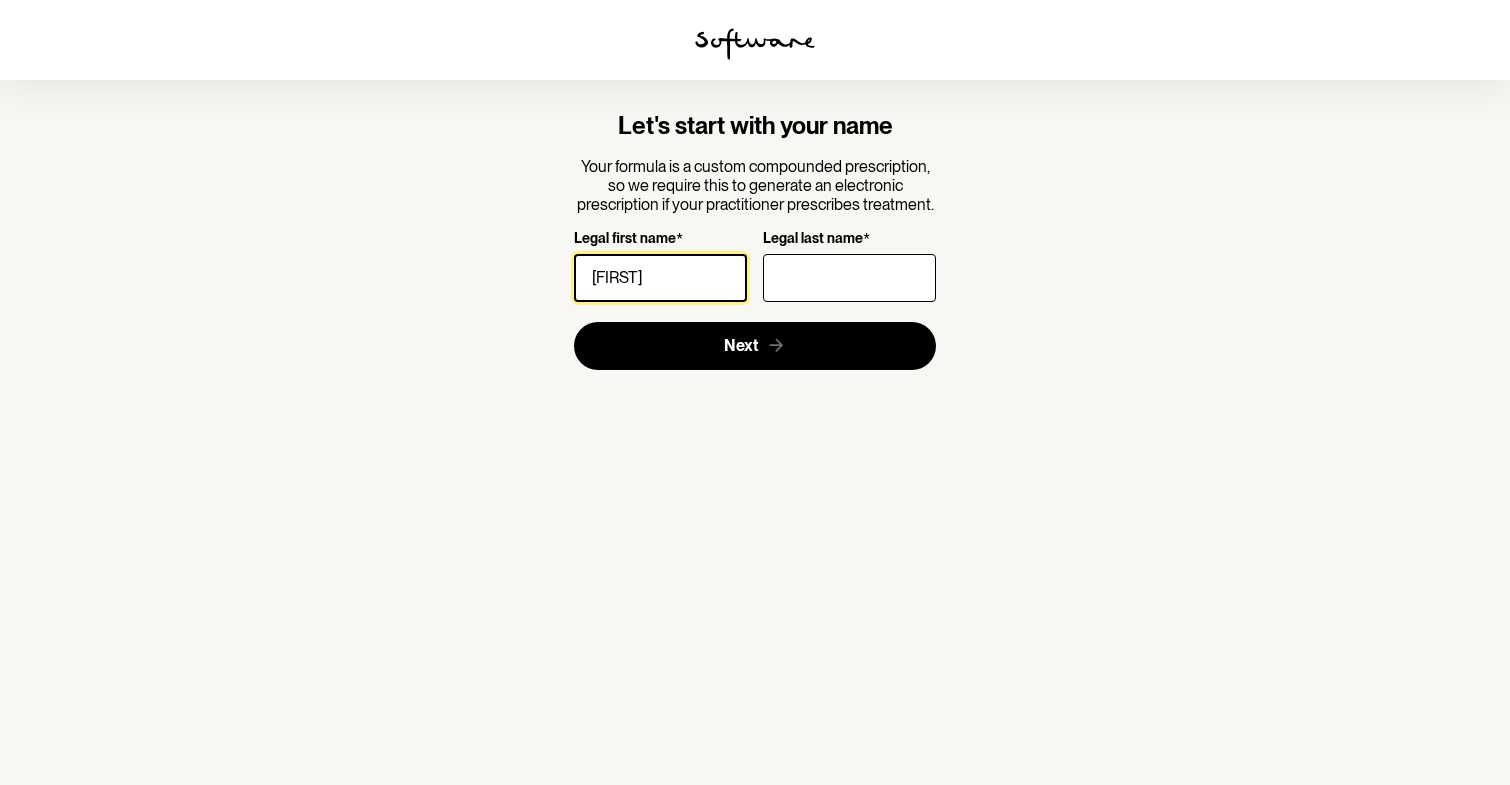 type on "Catherine" 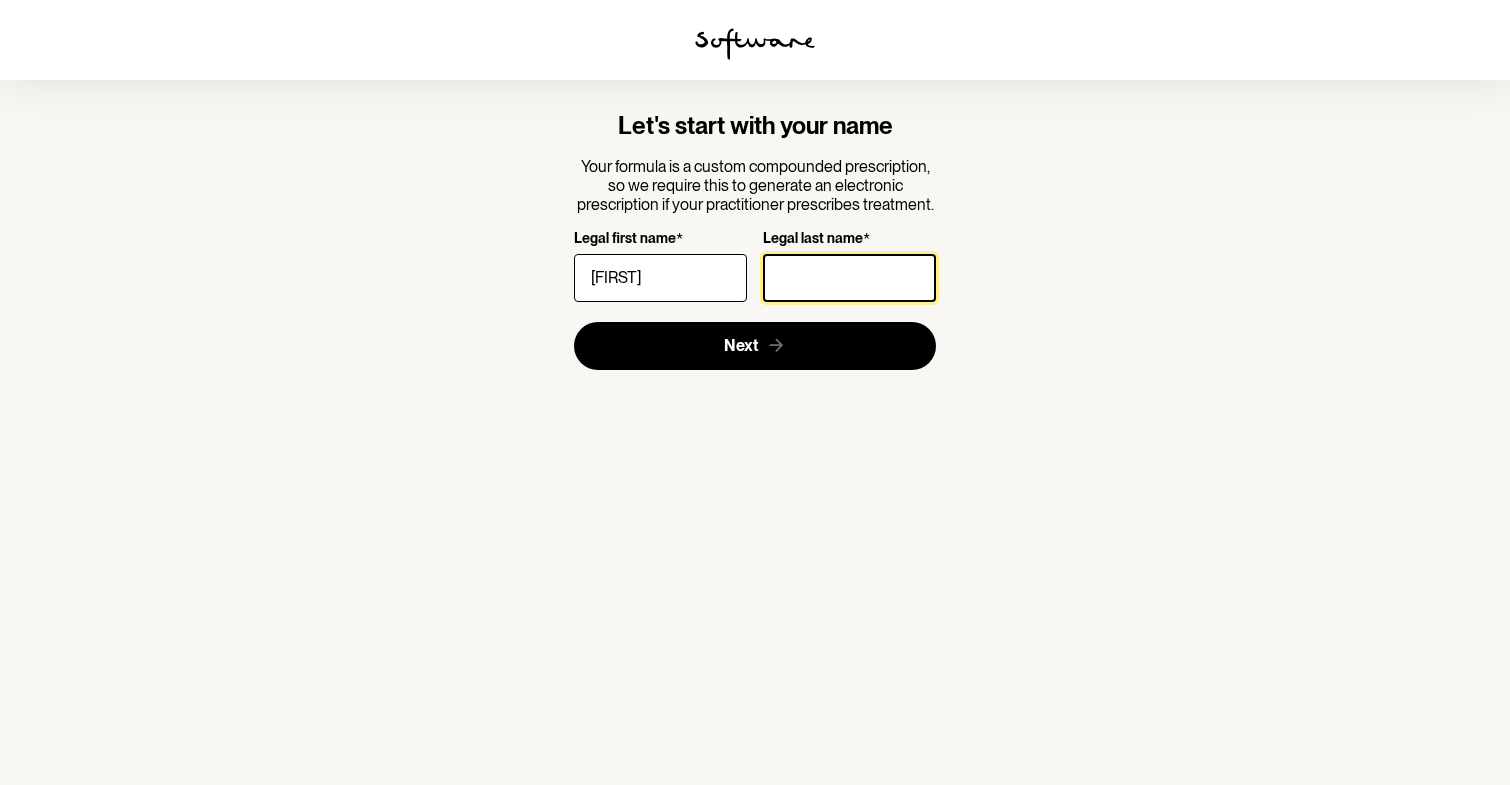 click on "Legal last name *" at bounding box center (849, 278) 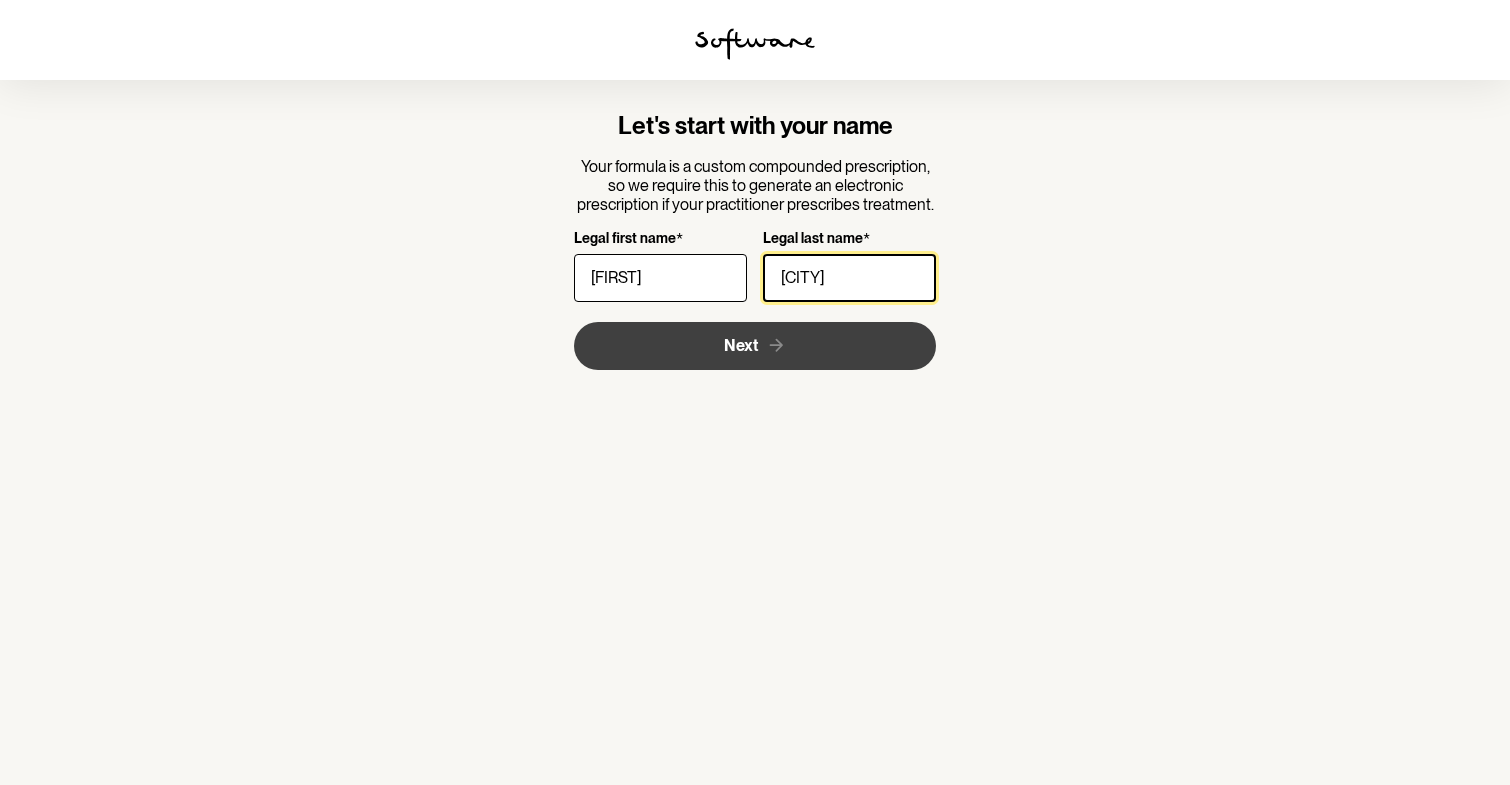 type on "Spruce" 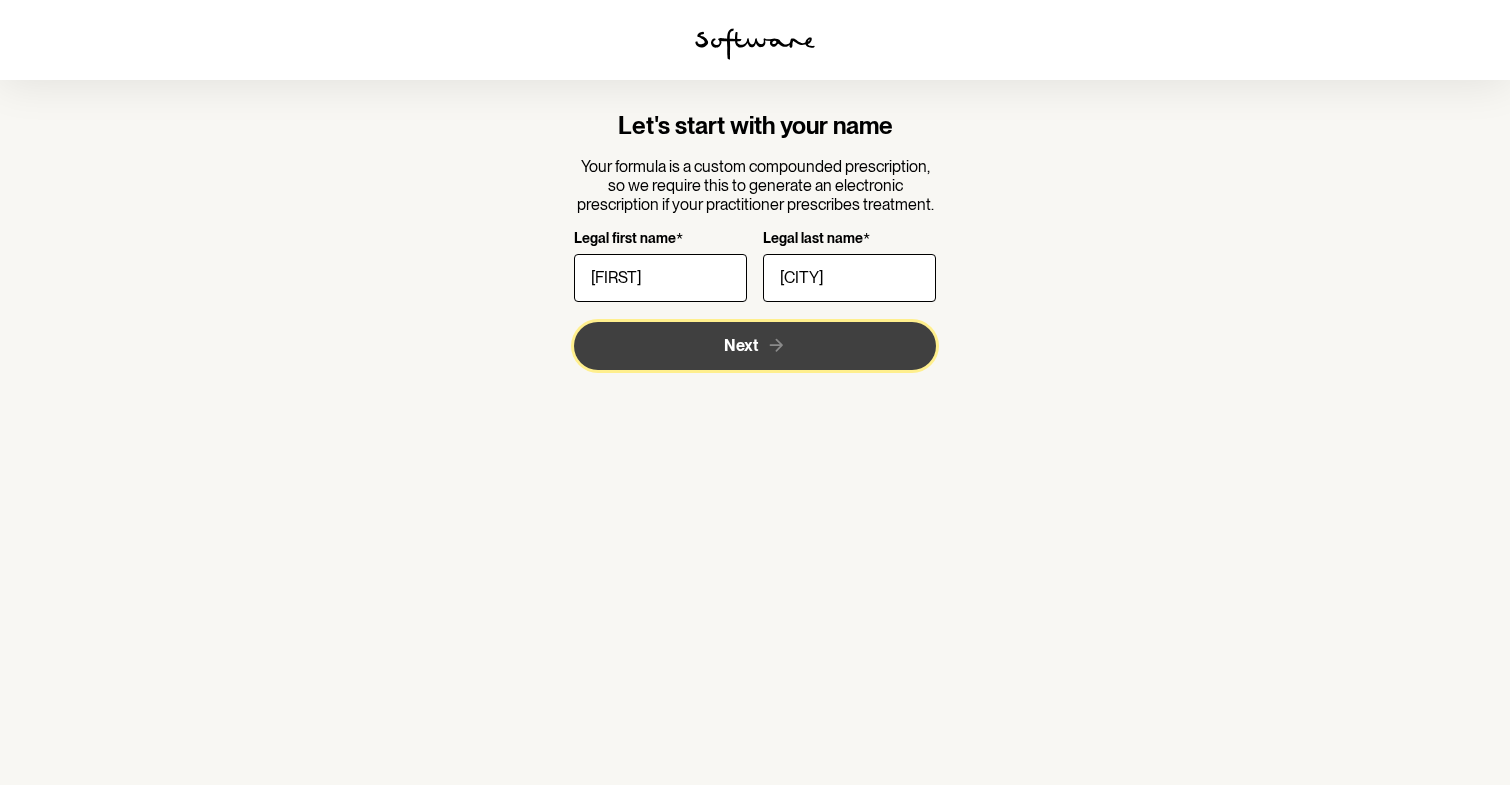 click on "Next" at bounding box center [755, 346] 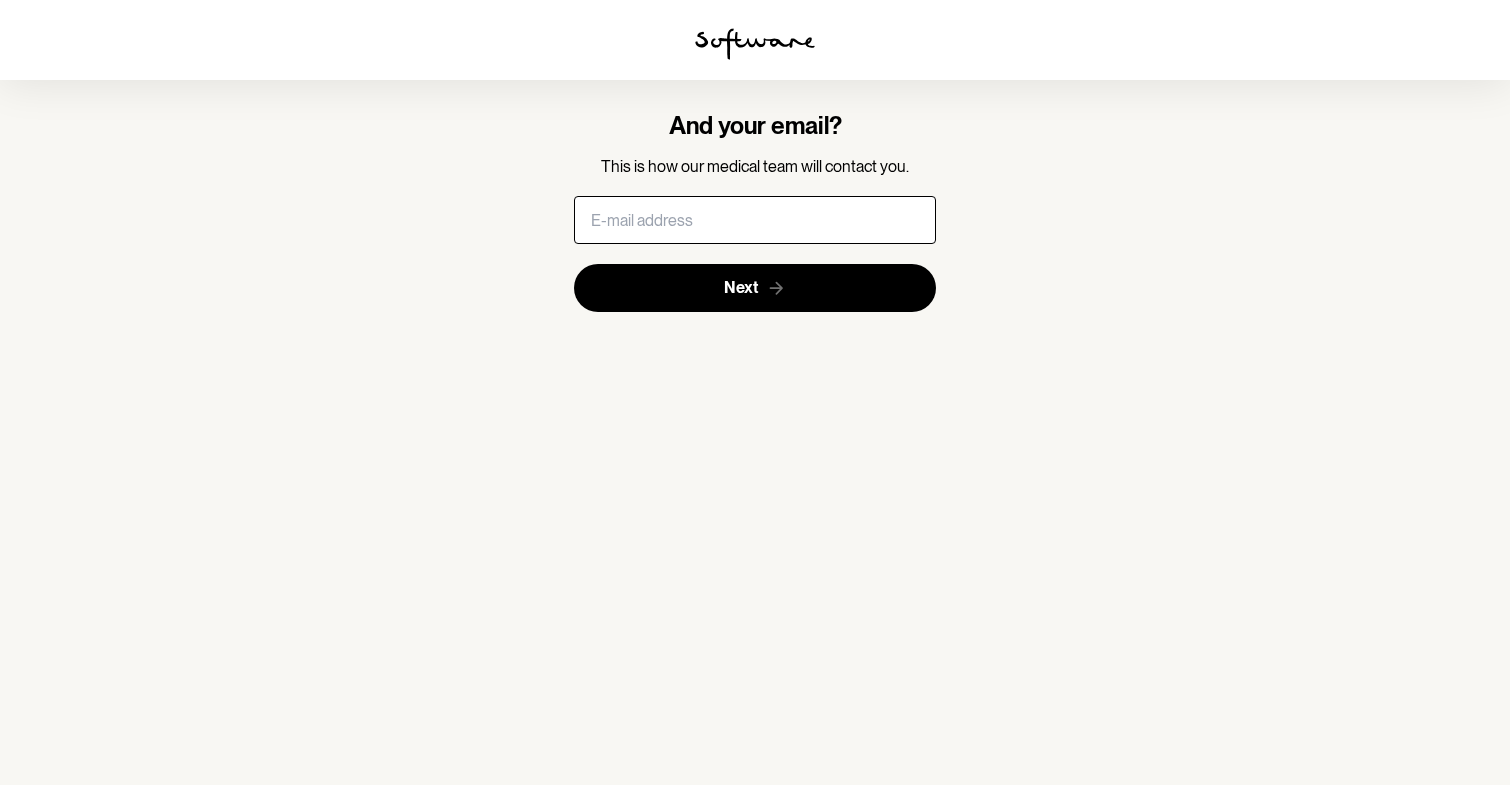 click at bounding box center (755, 220) 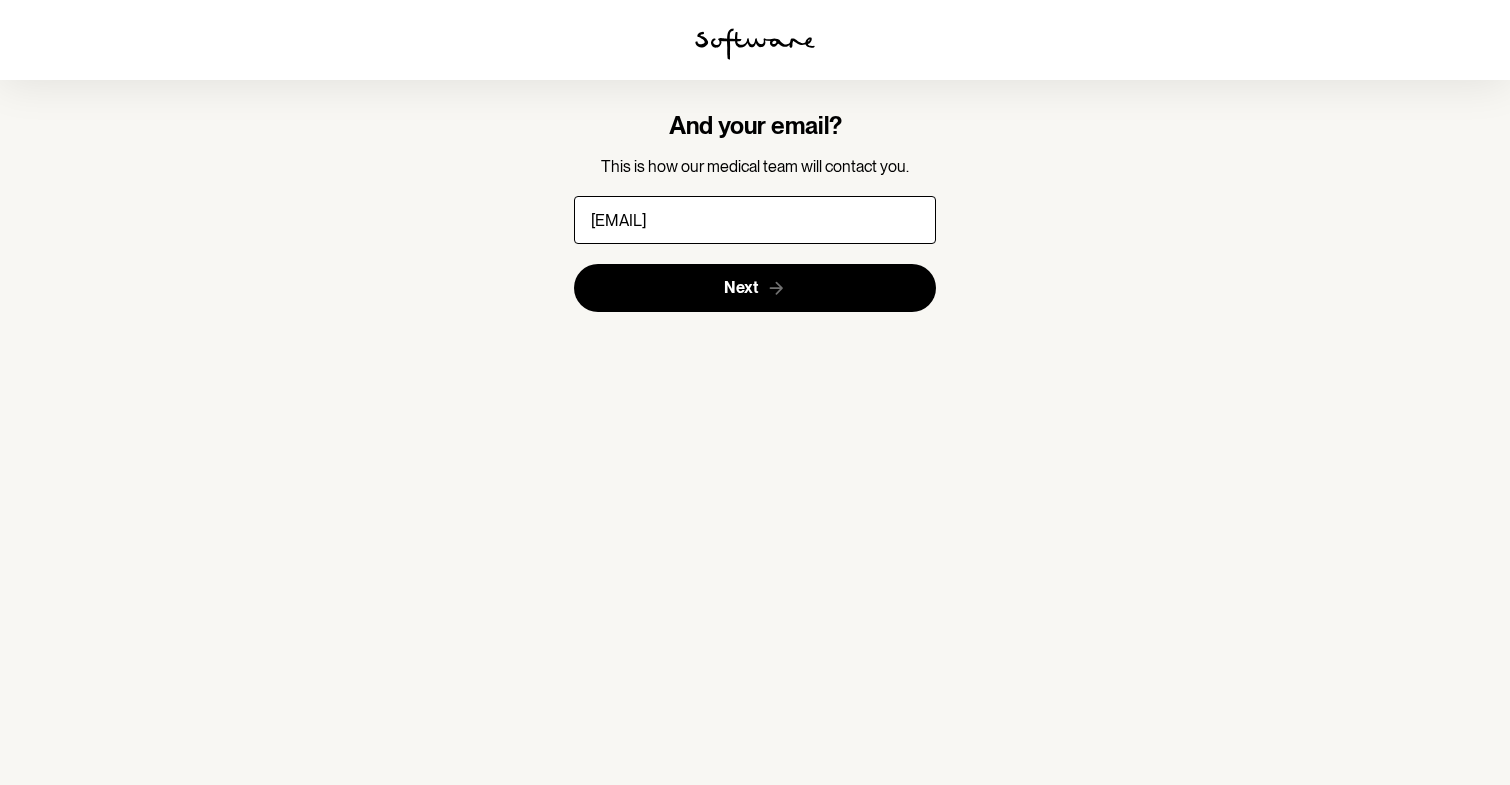 click on "And your email? This is how our medical team will contact you. catherine@sprucecreative.com.au Next" at bounding box center (755, 212) 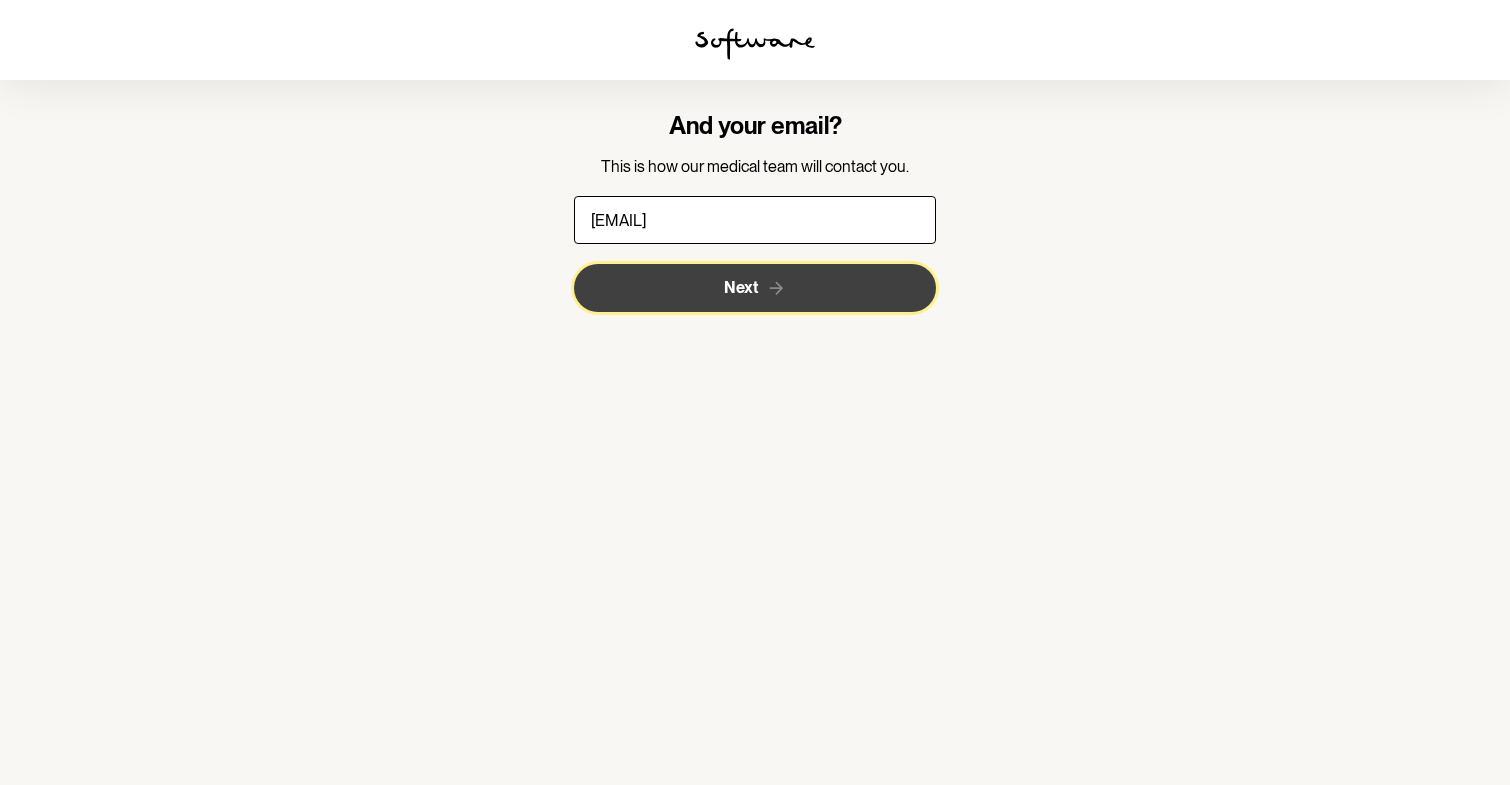 click on "Next" at bounding box center [755, 288] 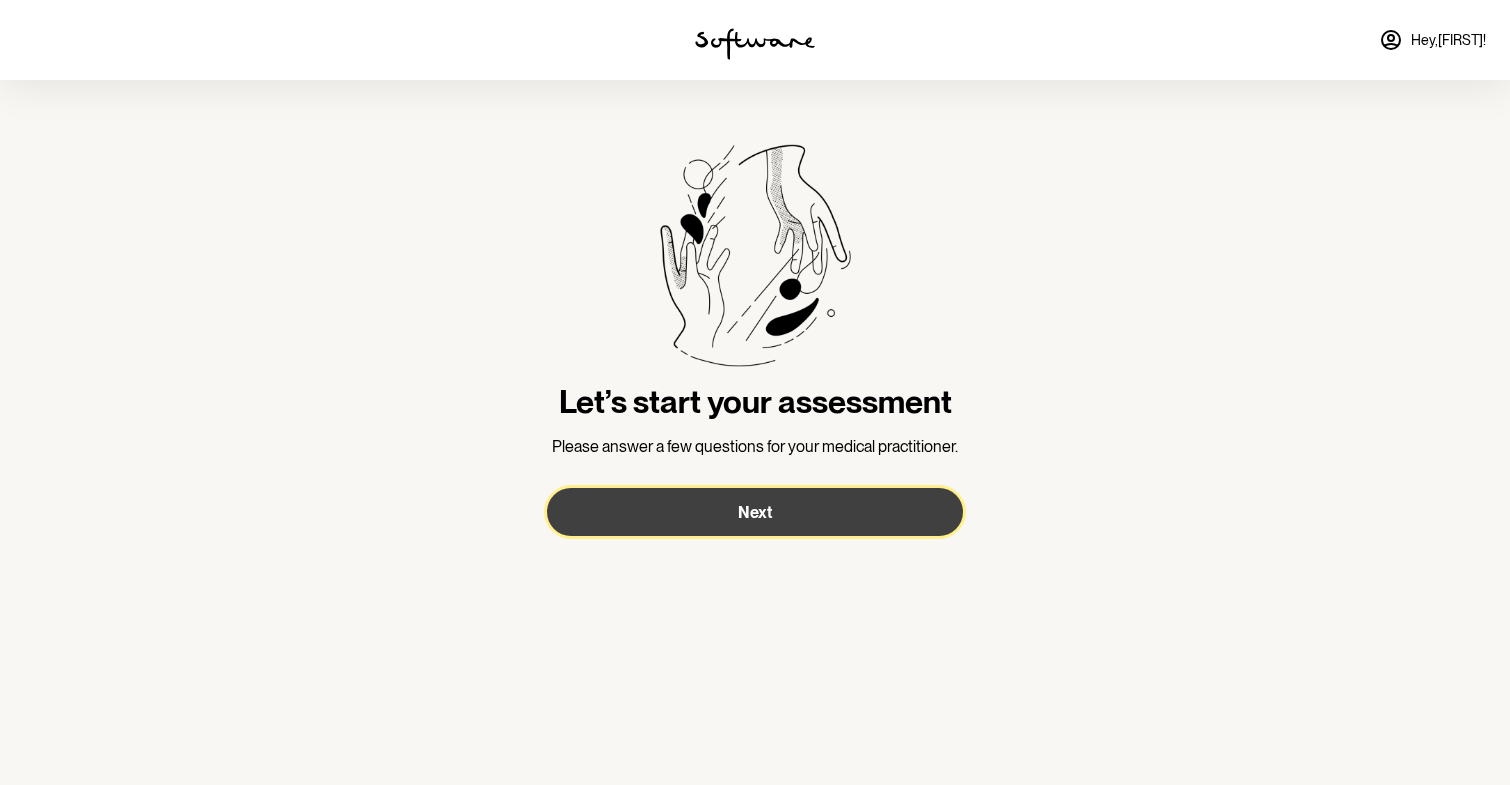 click on "Next" at bounding box center (755, 512) 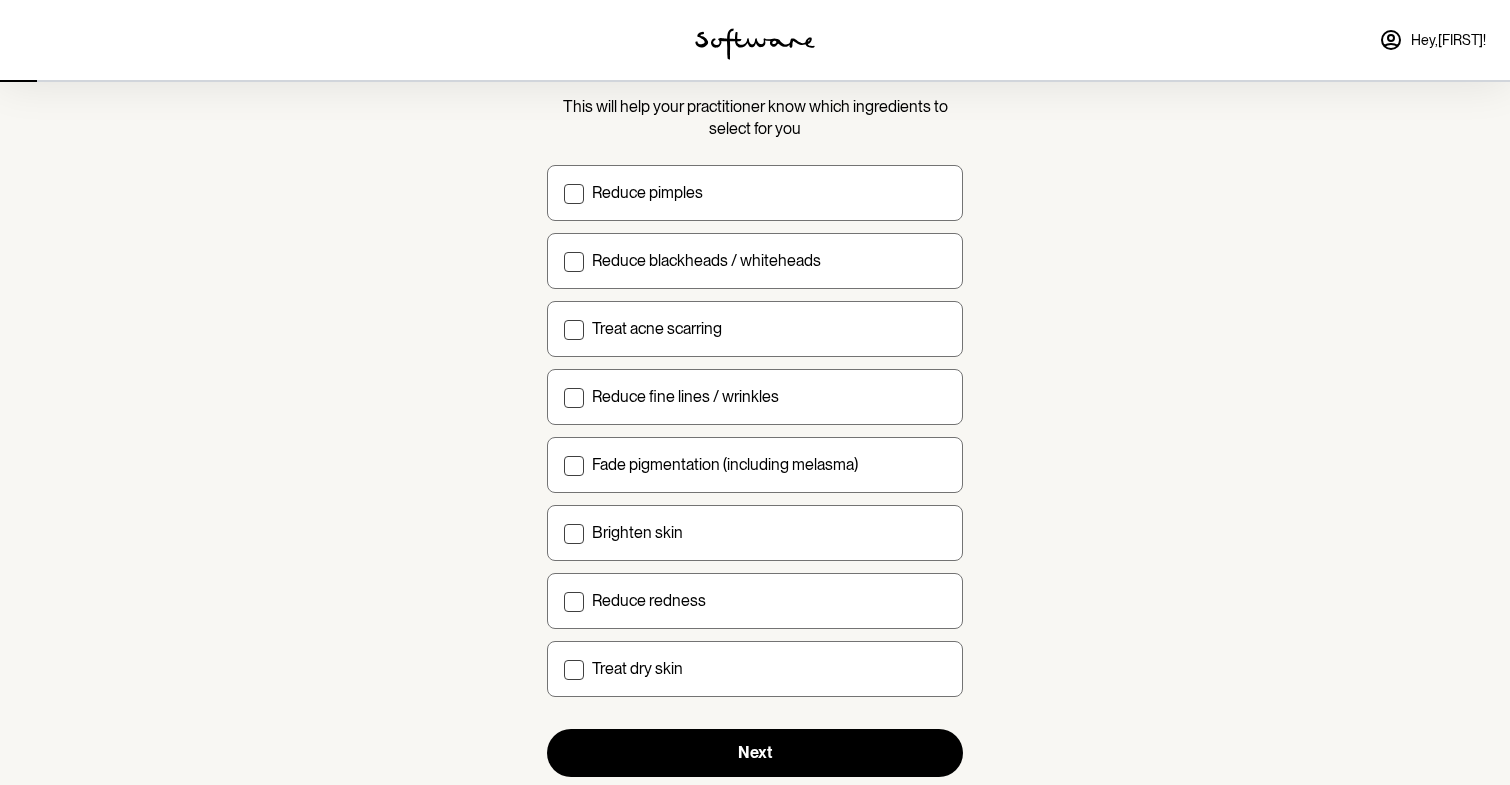 scroll, scrollTop: 196, scrollLeft: 0, axis: vertical 